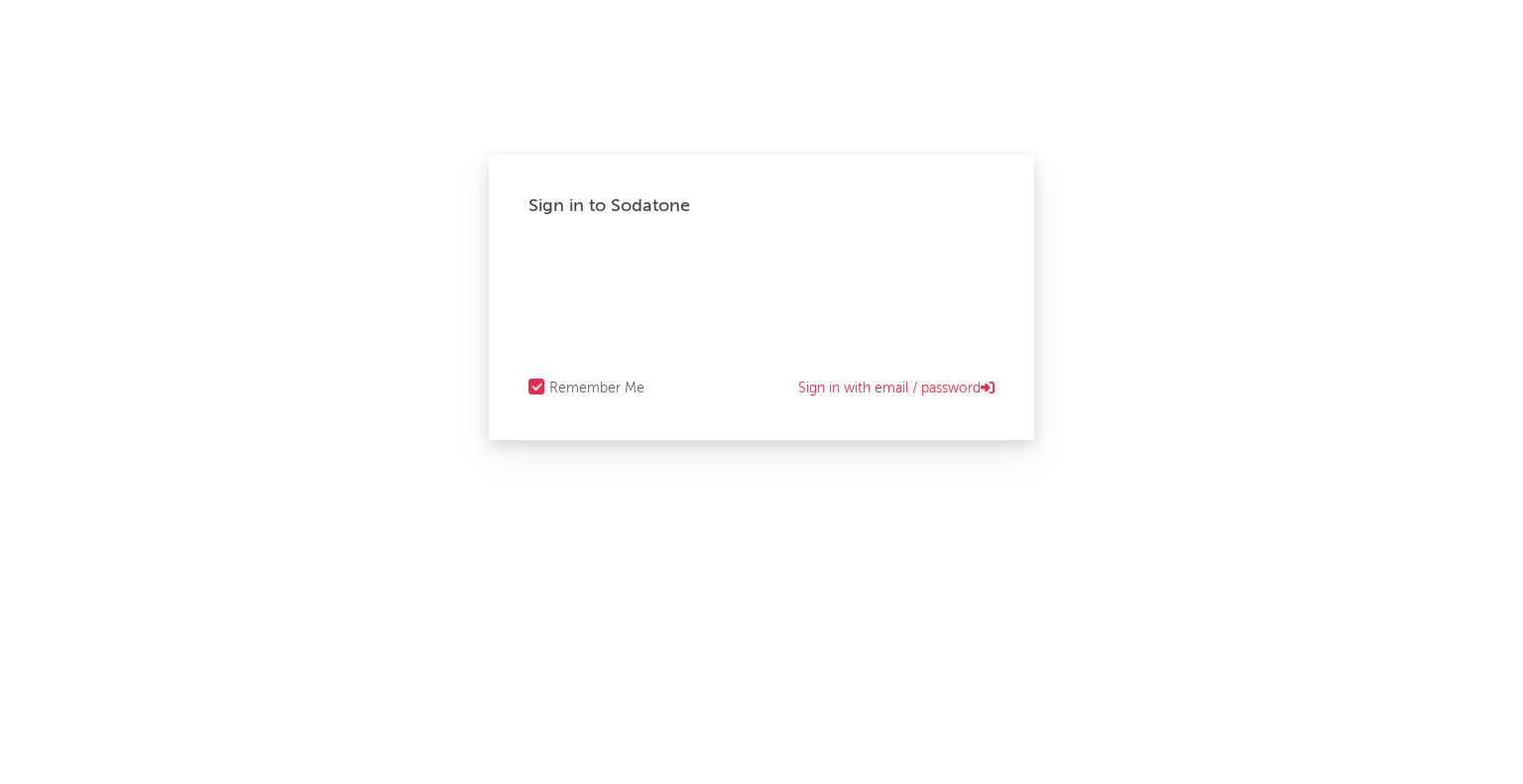 scroll, scrollTop: 0, scrollLeft: 0, axis: both 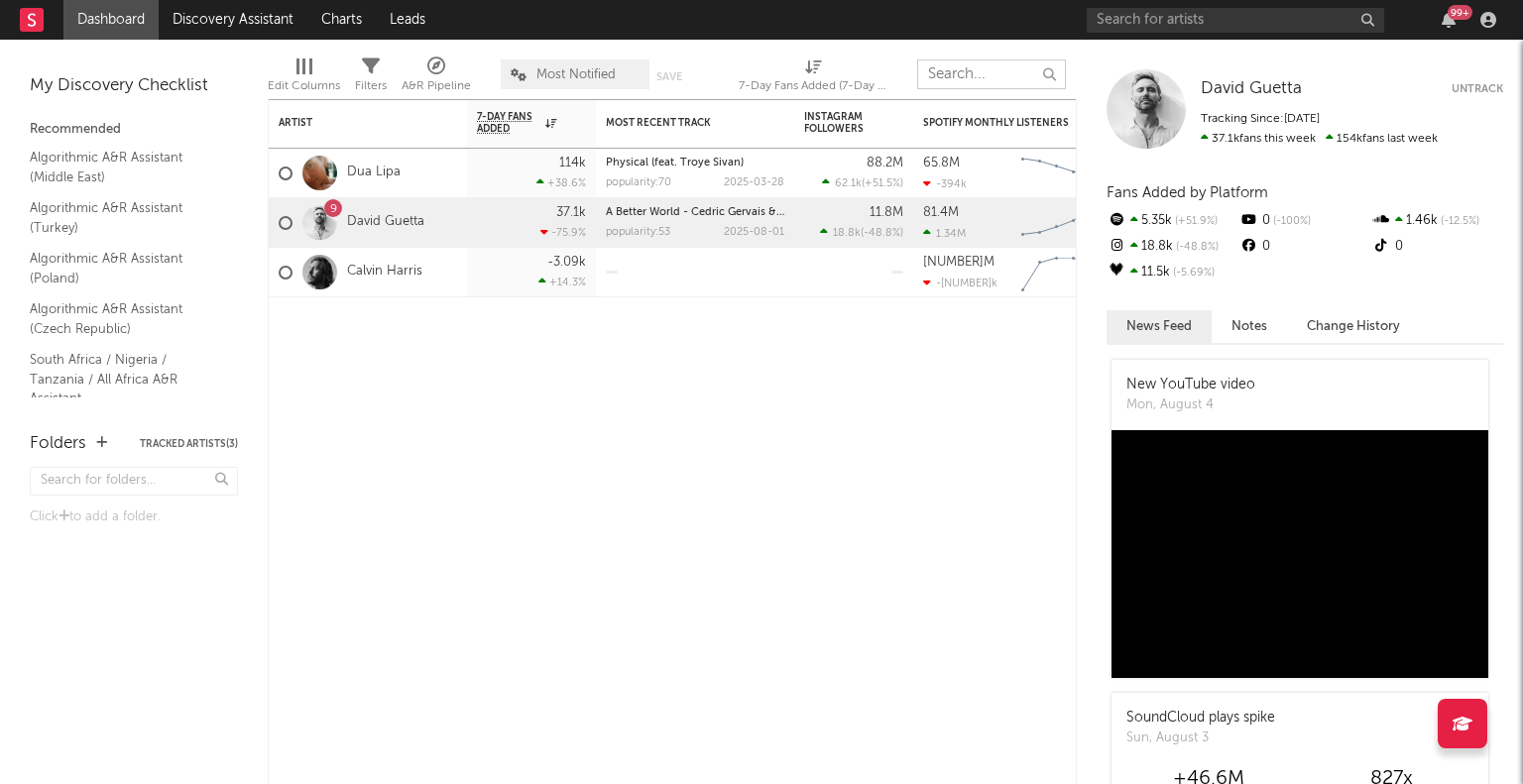 click at bounding box center [992, 74] 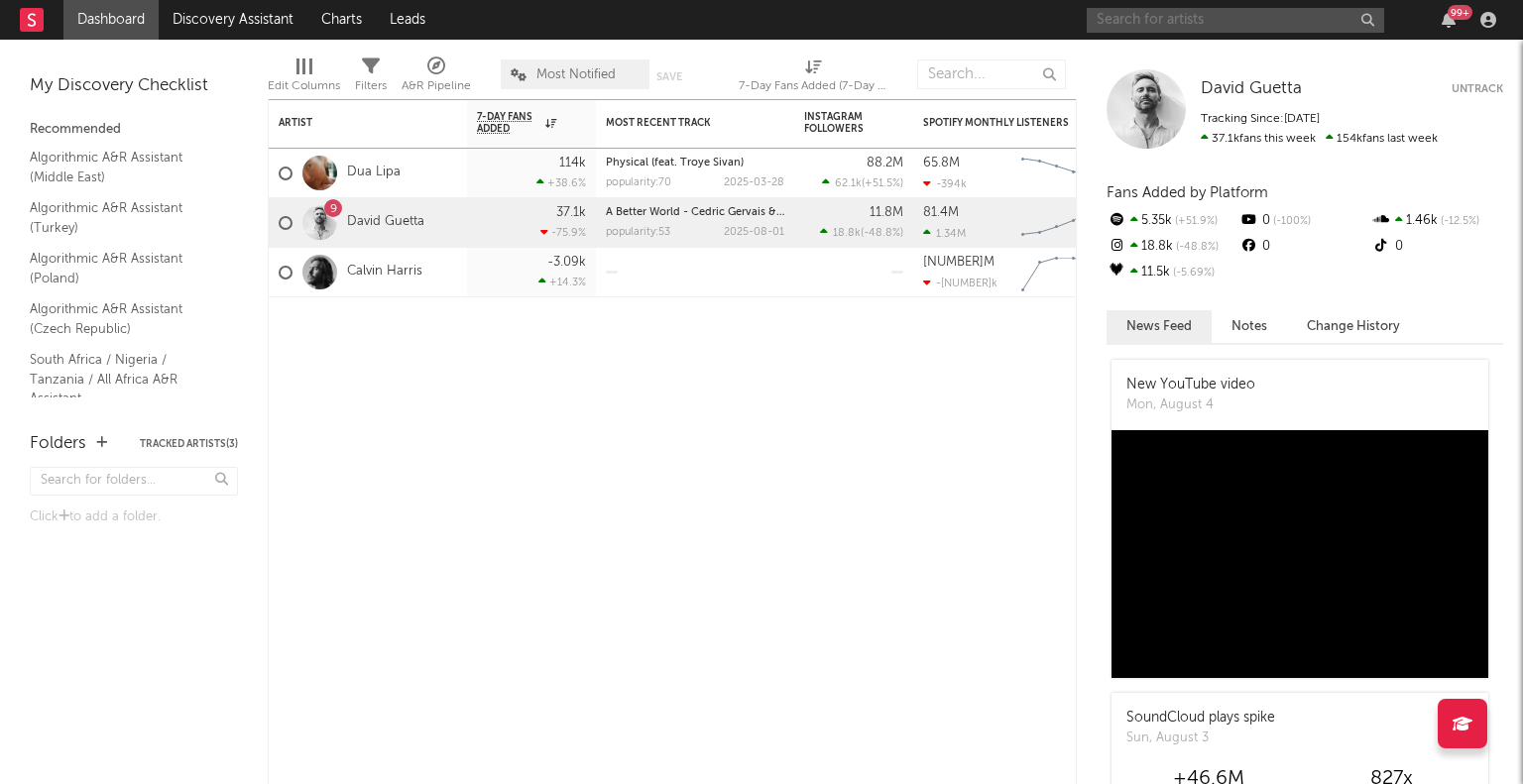 click at bounding box center [1235, 20] 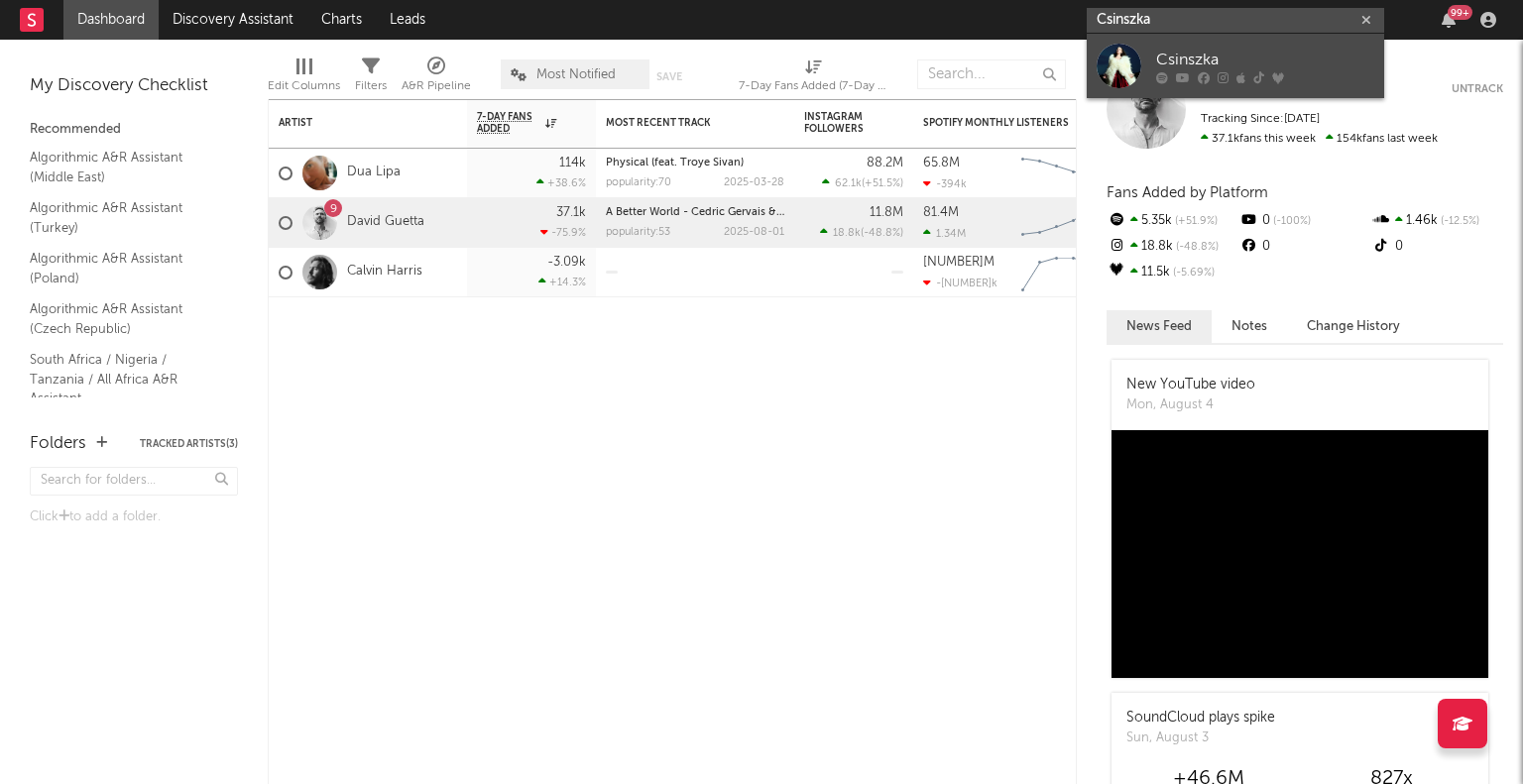 type on "Csinszka" 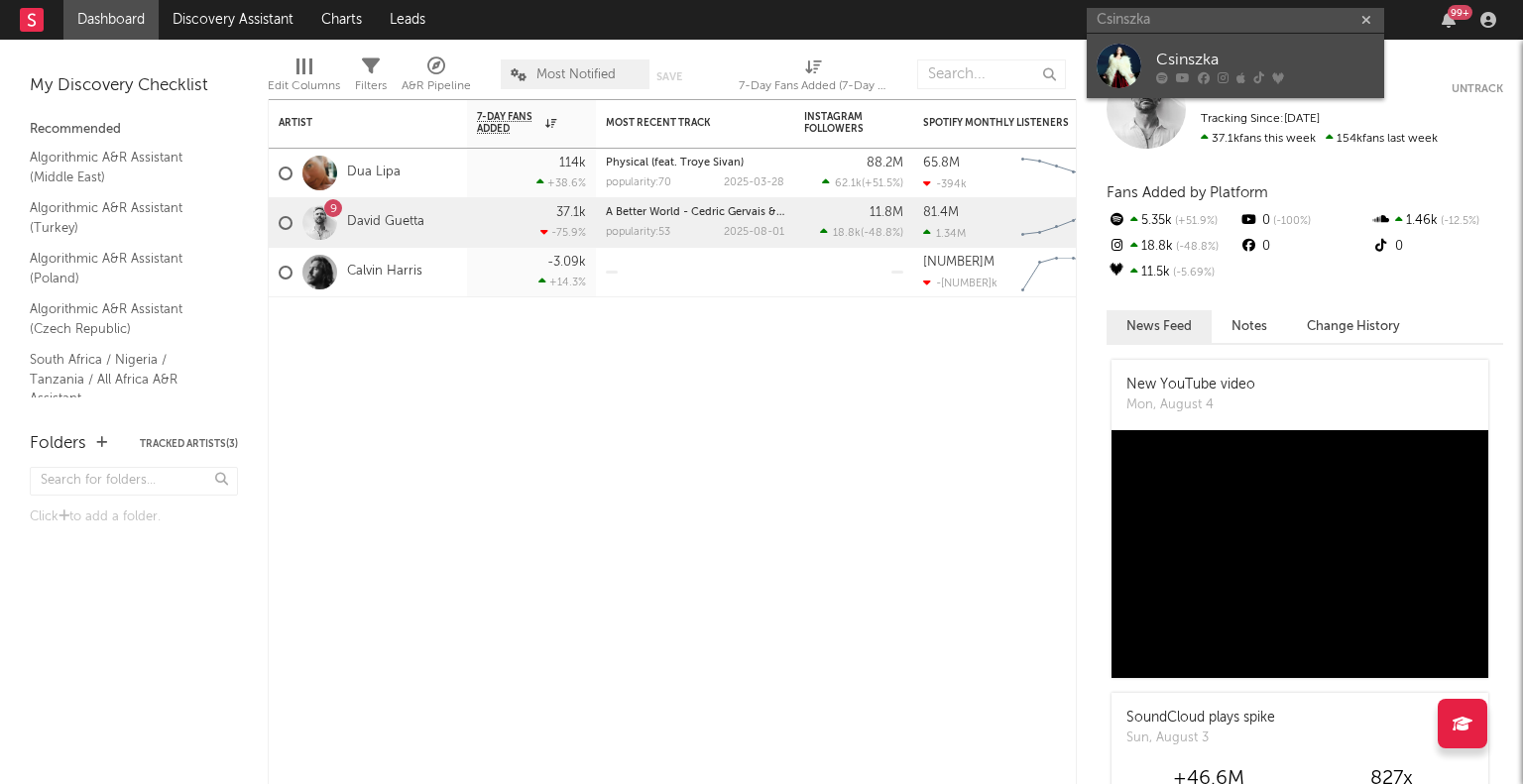 click on "Csinszka" at bounding box center [1265, 59] 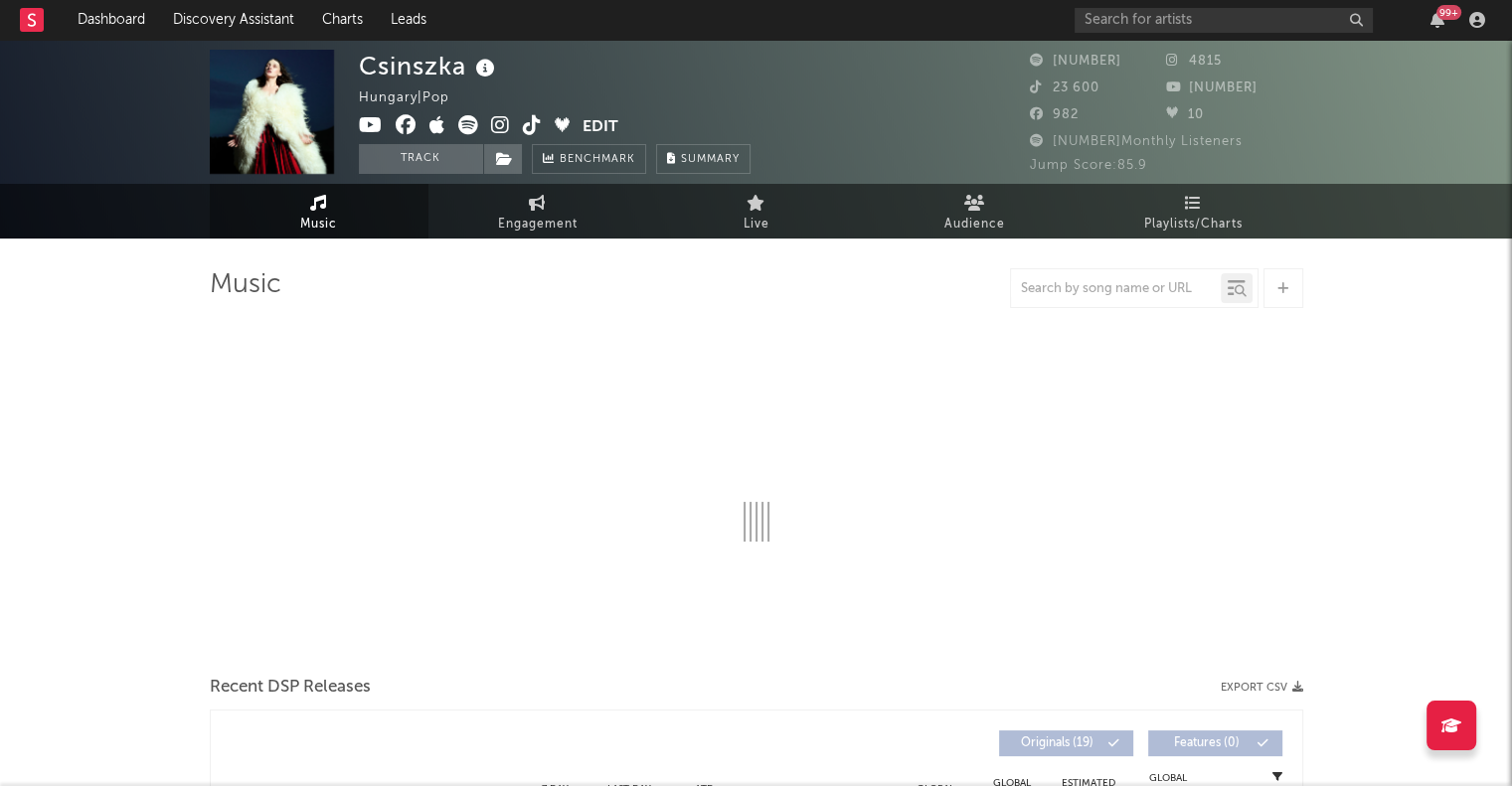select on "1w" 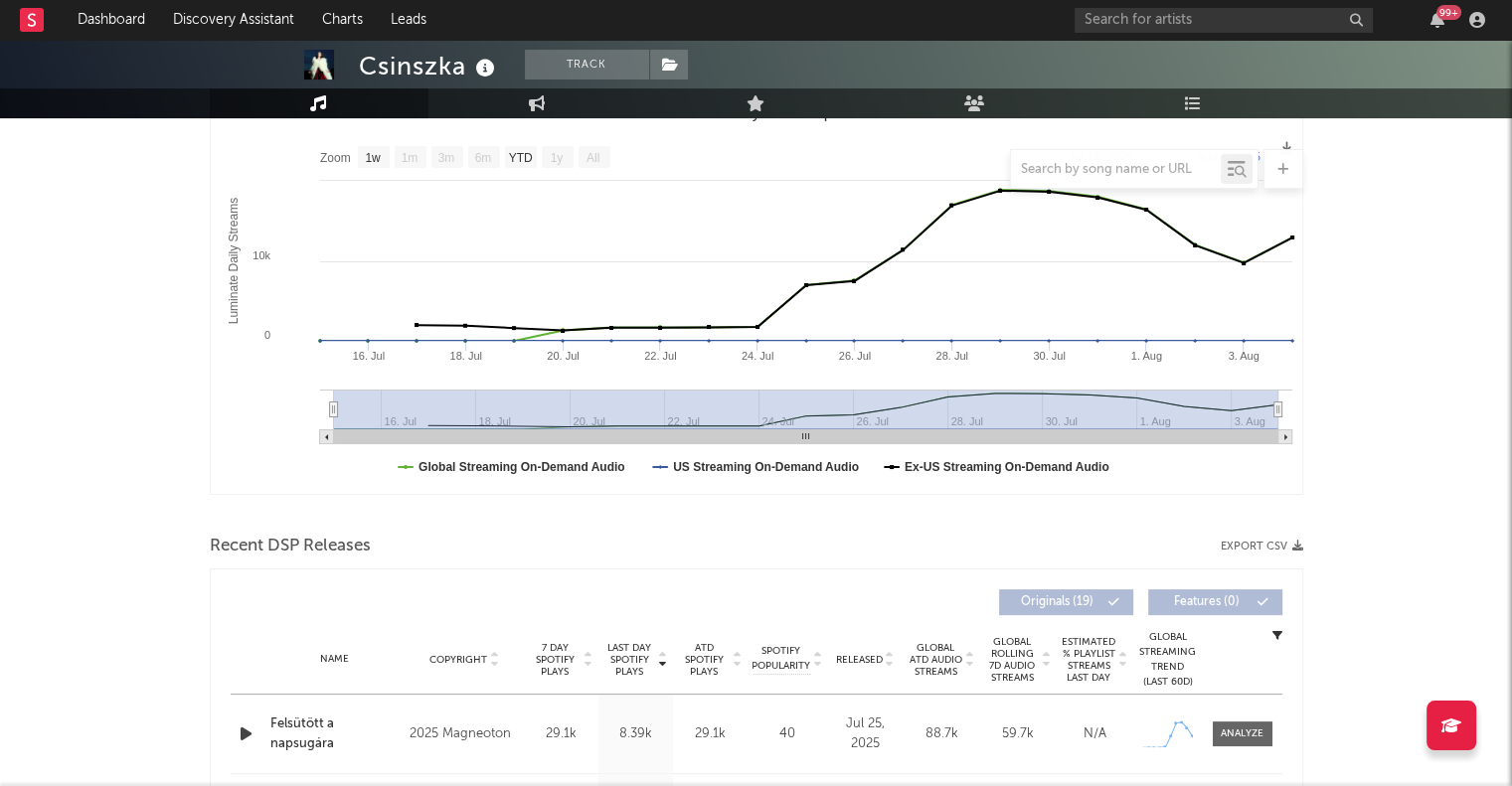 scroll, scrollTop: 0, scrollLeft: 0, axis: both 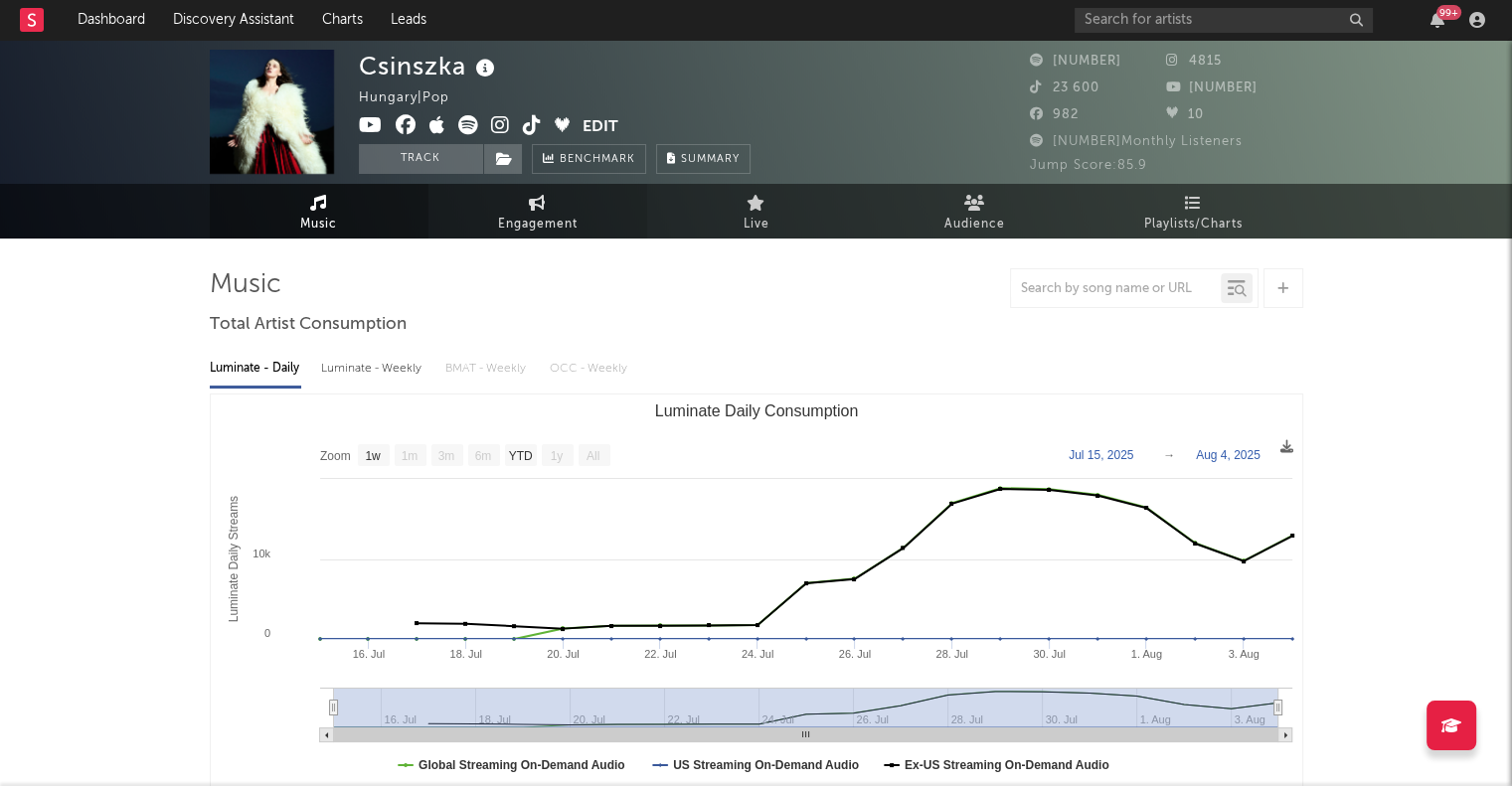 click at bounding box center (537, 203) 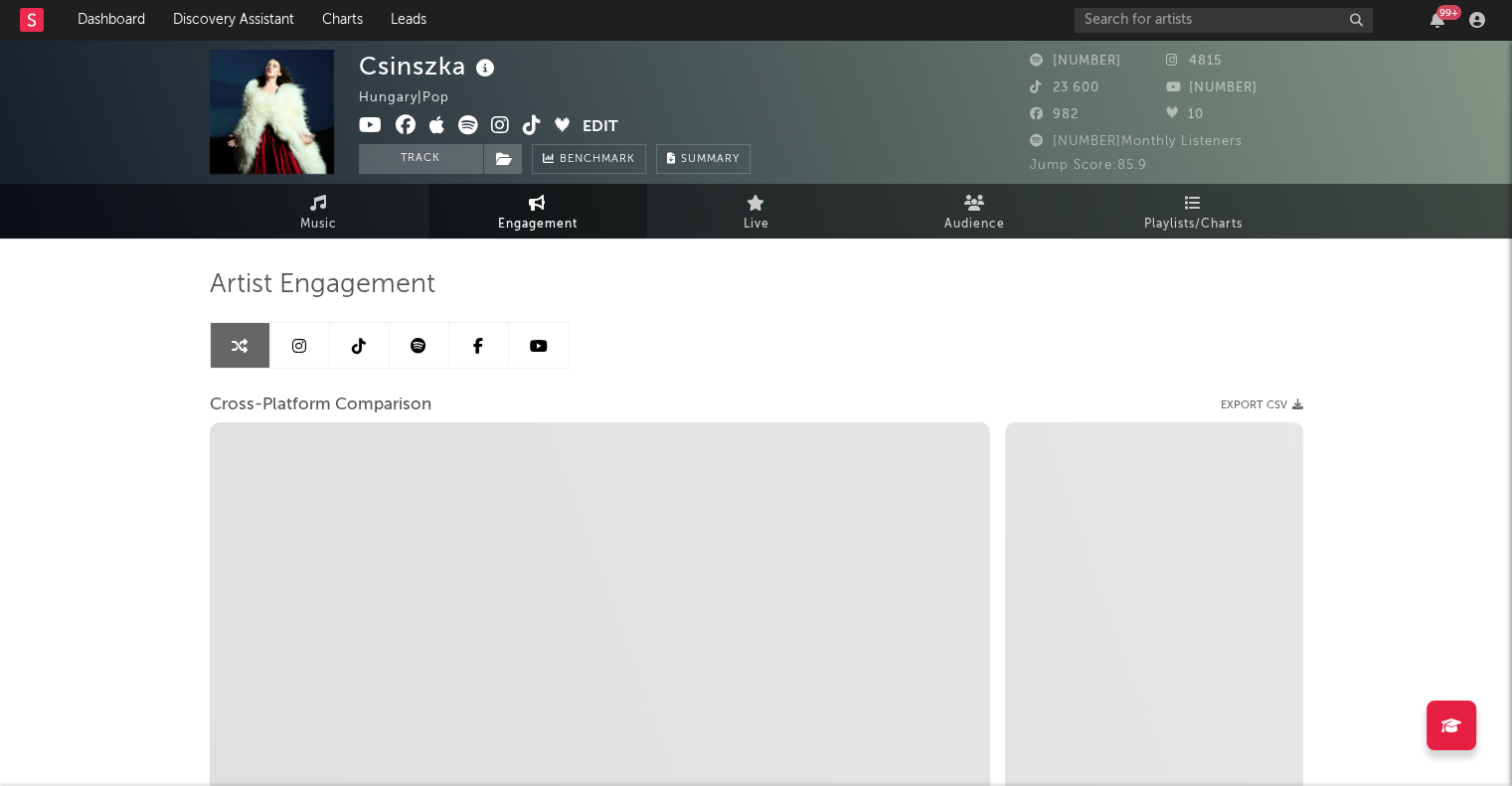select on "1w" 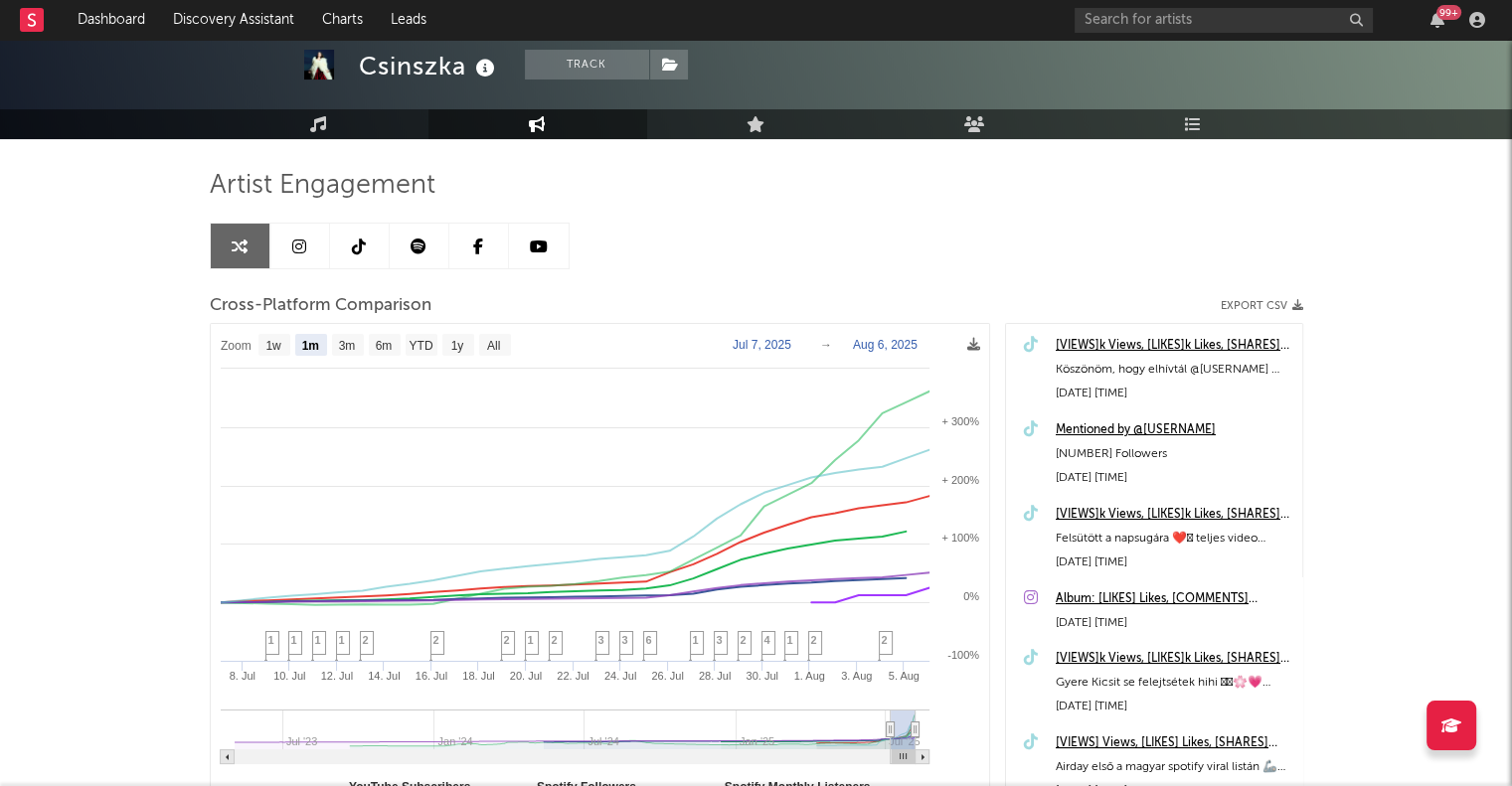 scroll, scrollTop: 199, scrollLeft: 0, axis: vertical 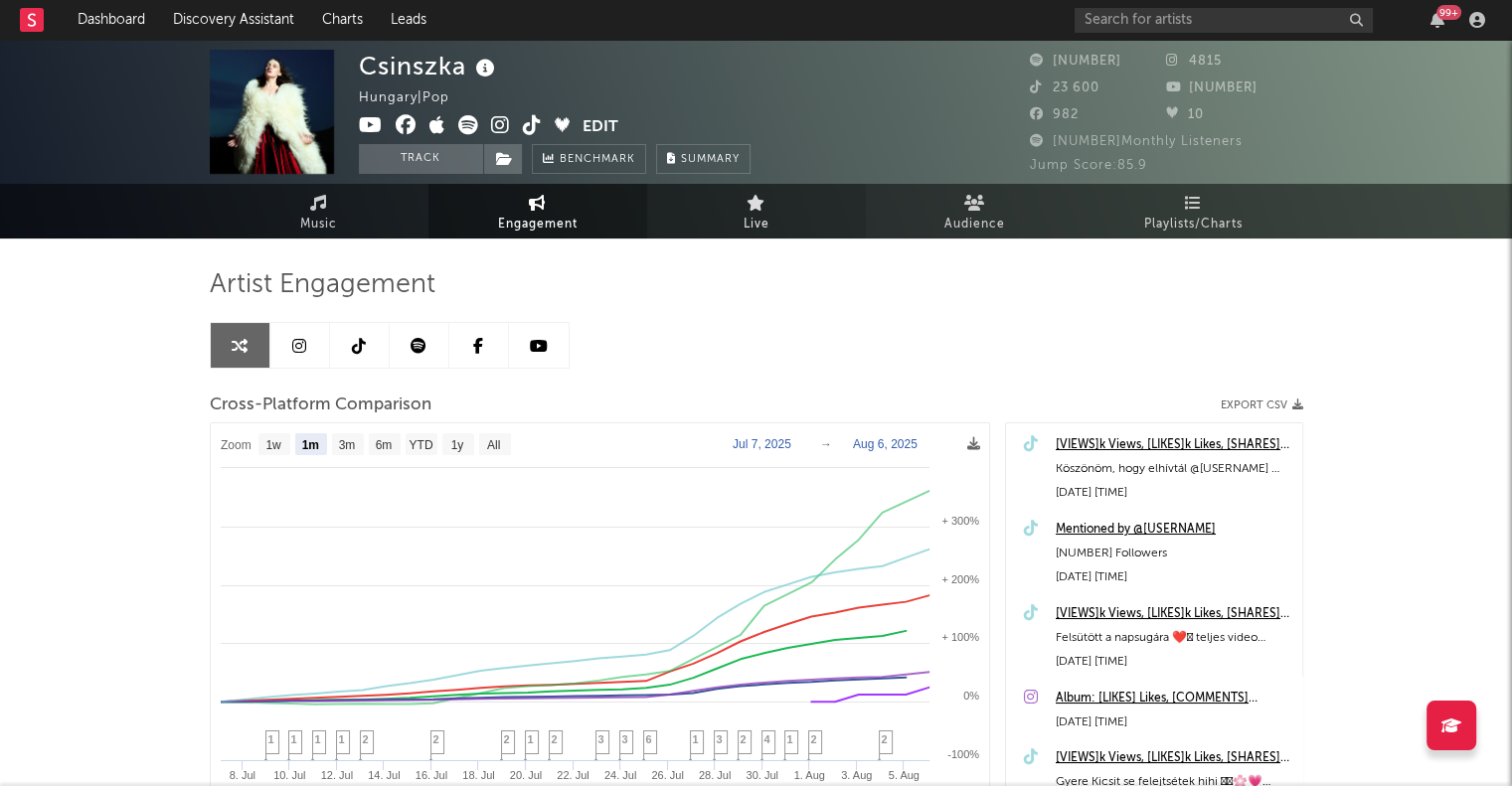 click on "Live" at bounding box center [756, 225] 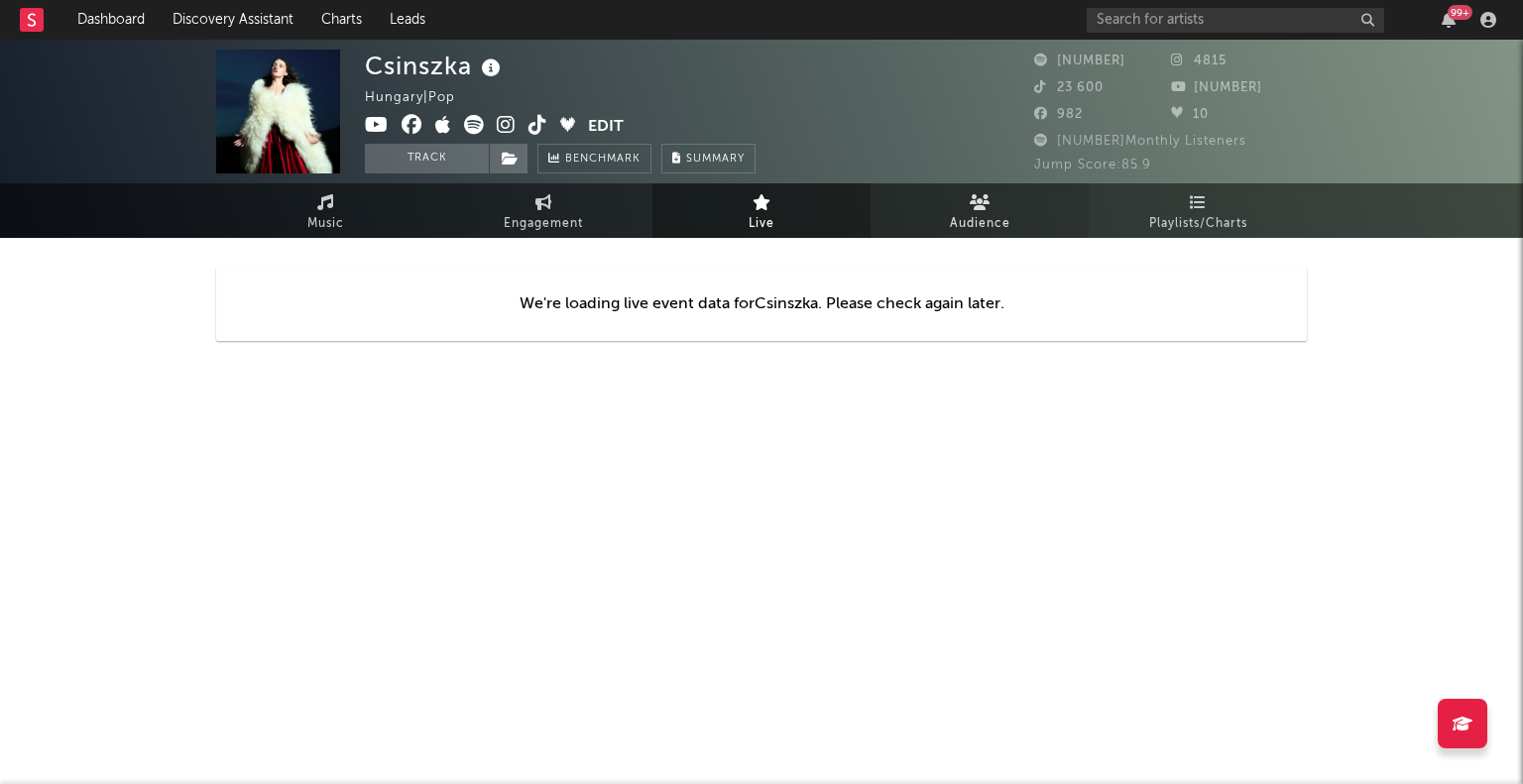 click on "Audience" at bounding box center [980, 210] 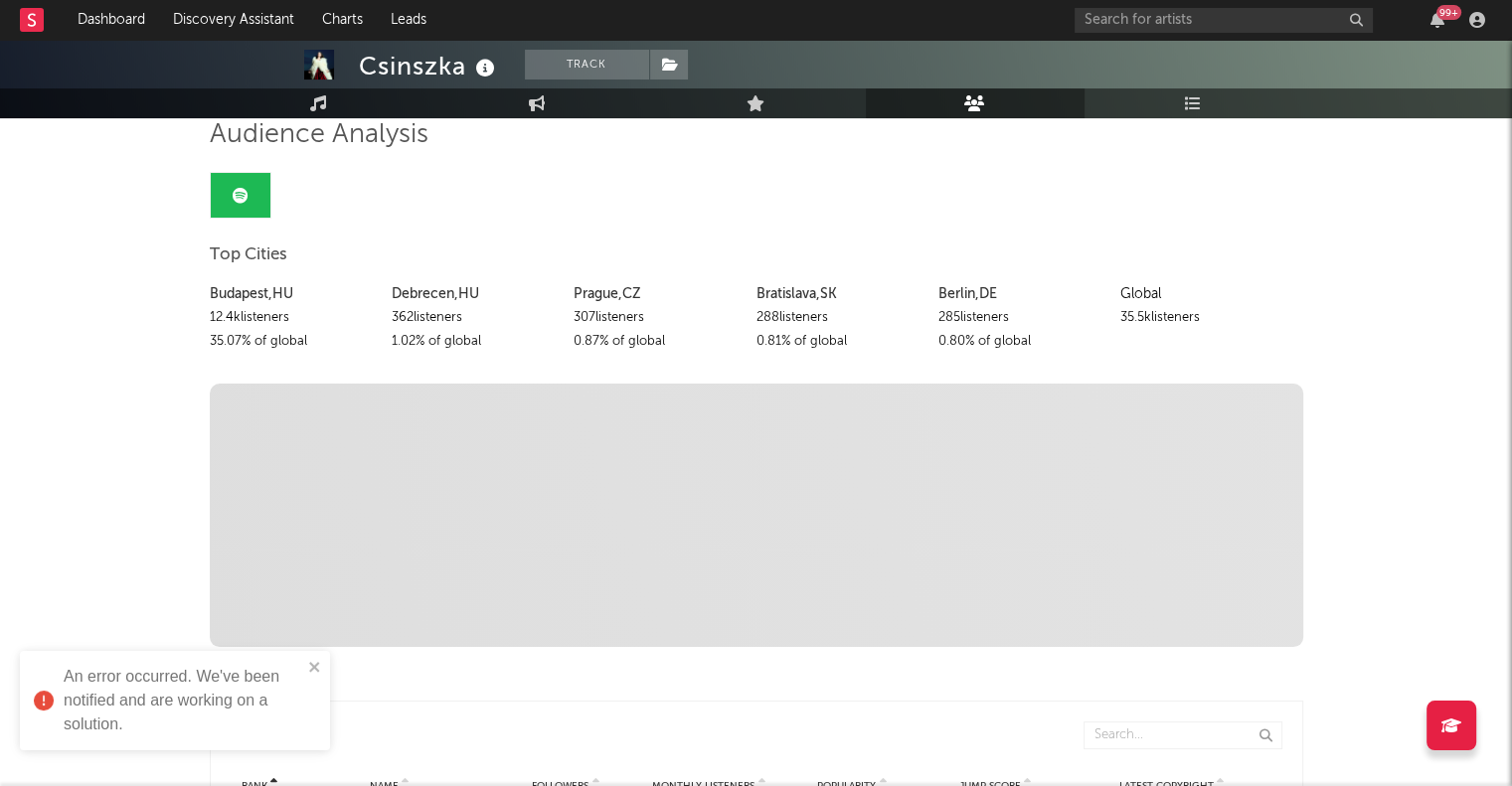 scroll, scrollTop: 99, scrollLeft: 0, axis: vertical 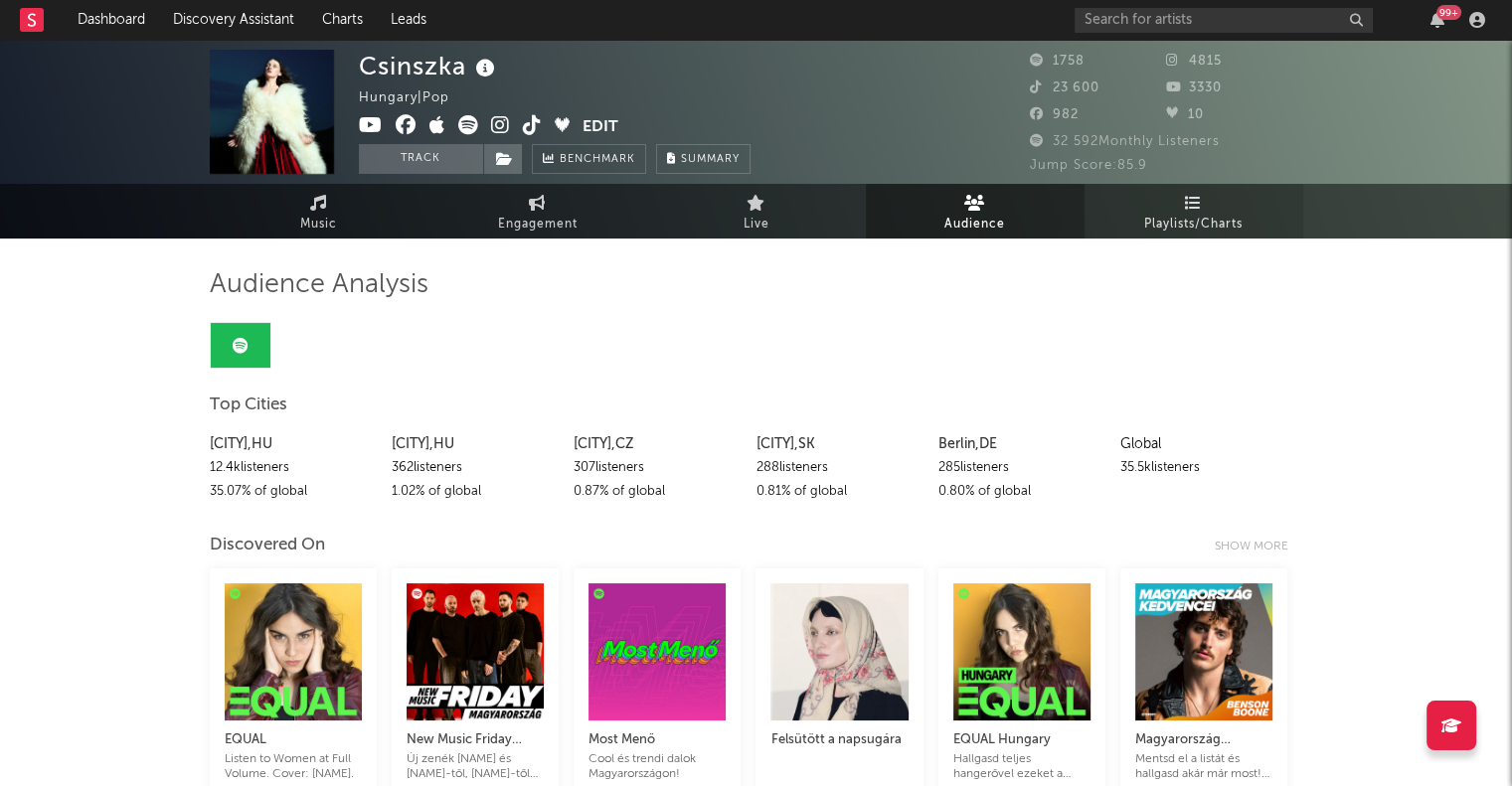 click on "Playlists/Charts" at bounding box center (1193, 225) 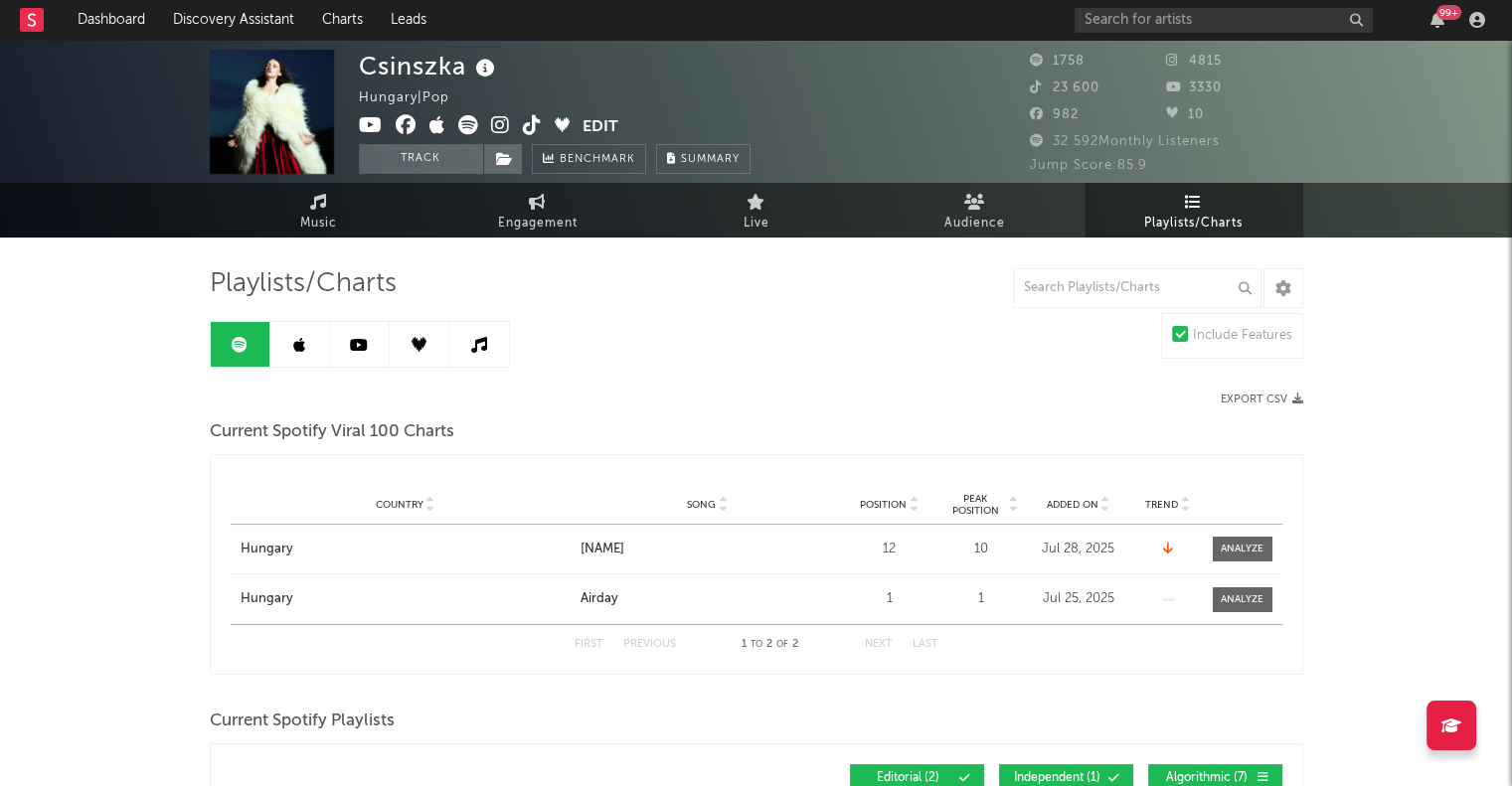 scroll, scrollTop: 0, scrollLeft: 0, axis: both 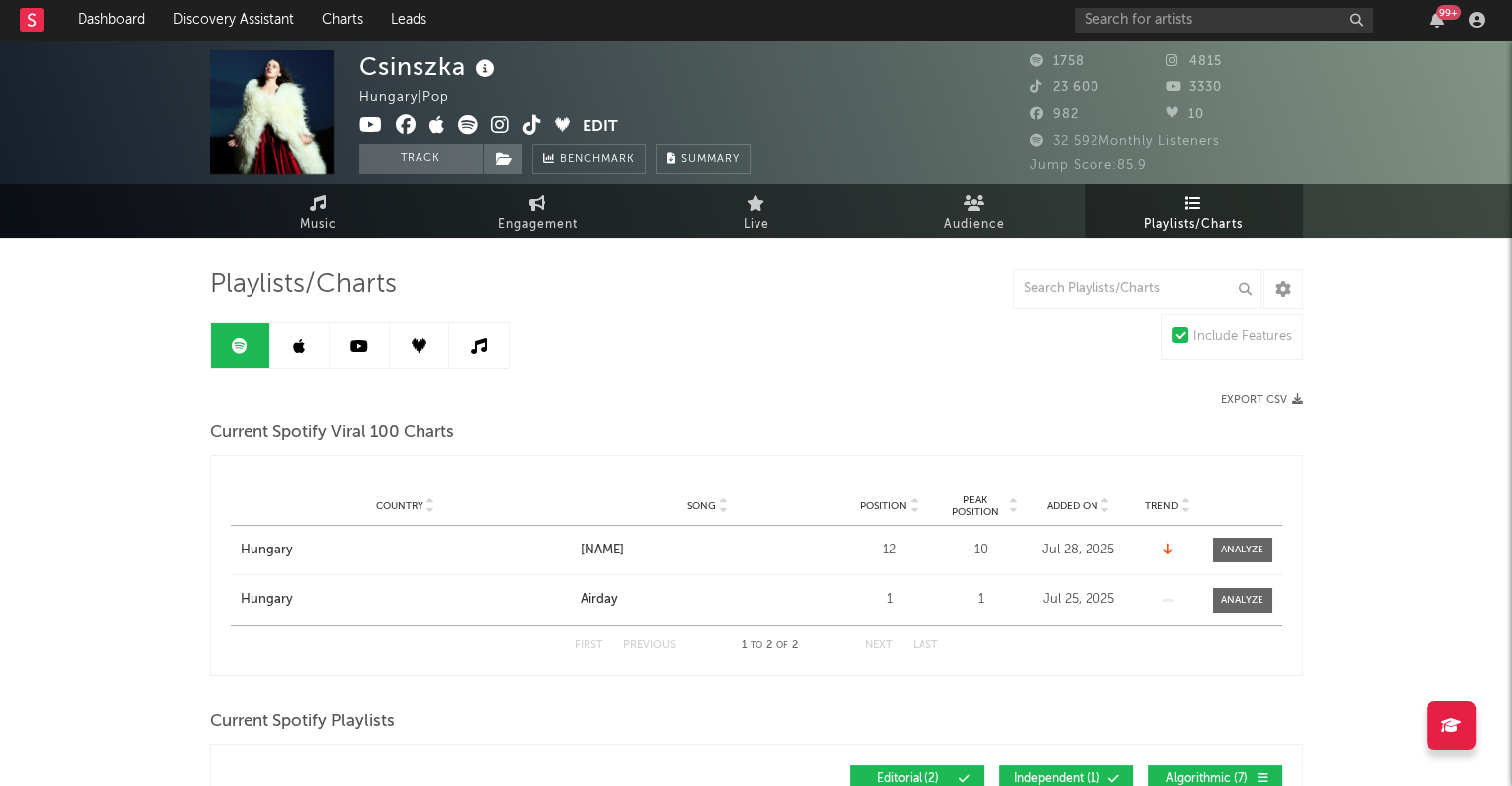 click at bounding box center [468, 125] 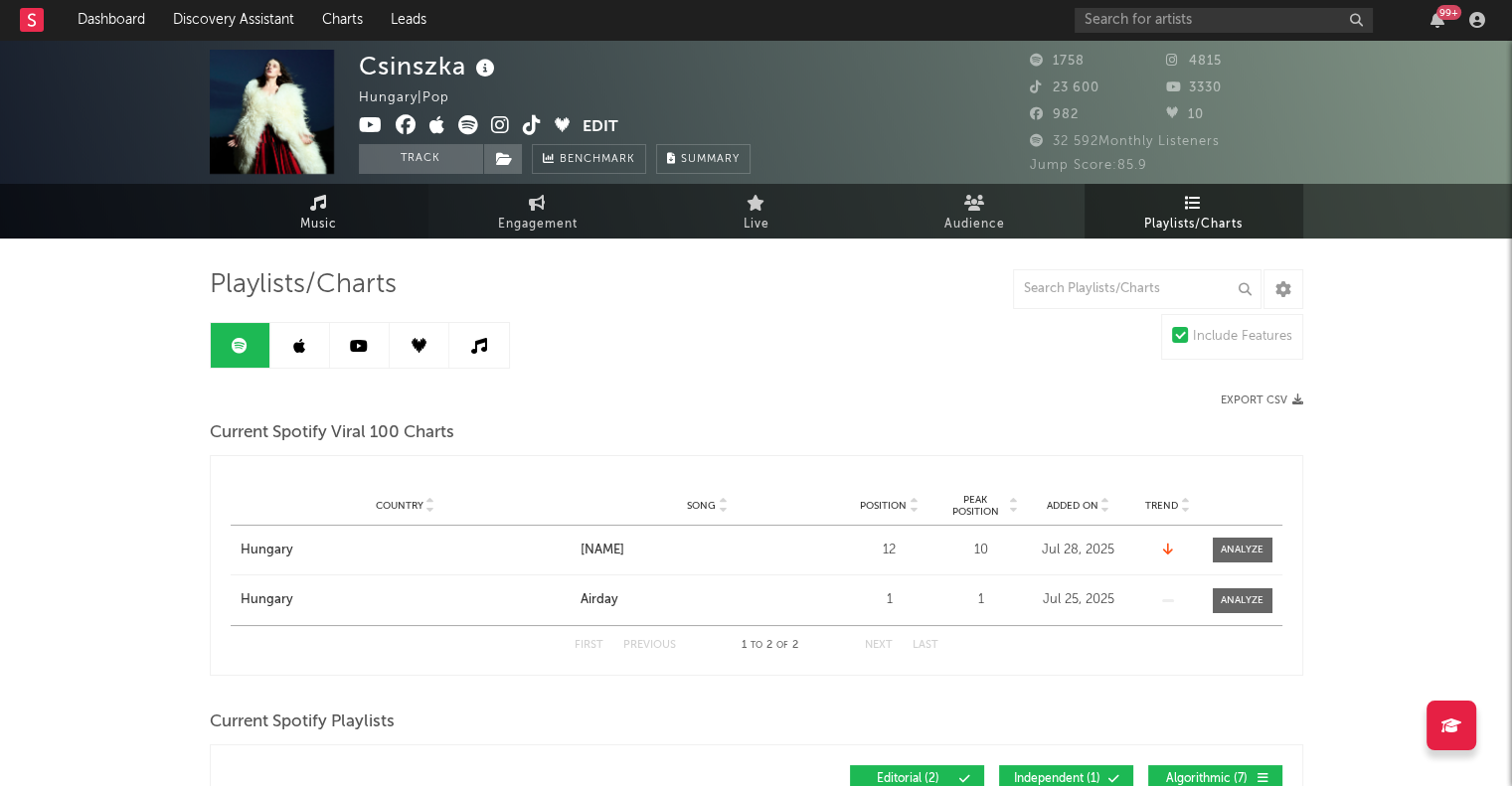 click at bounding box center (318, 203) 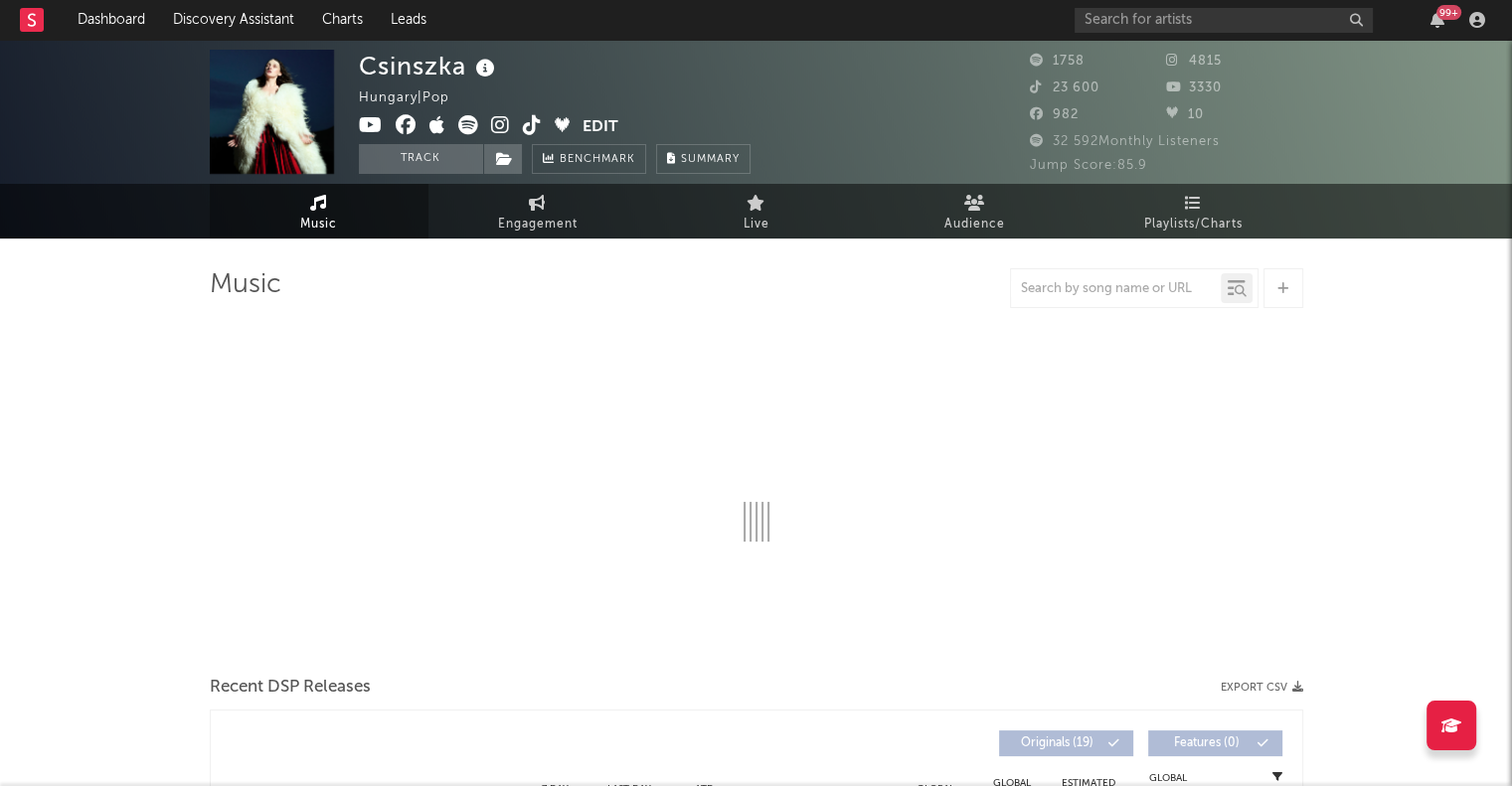 select on "1w" 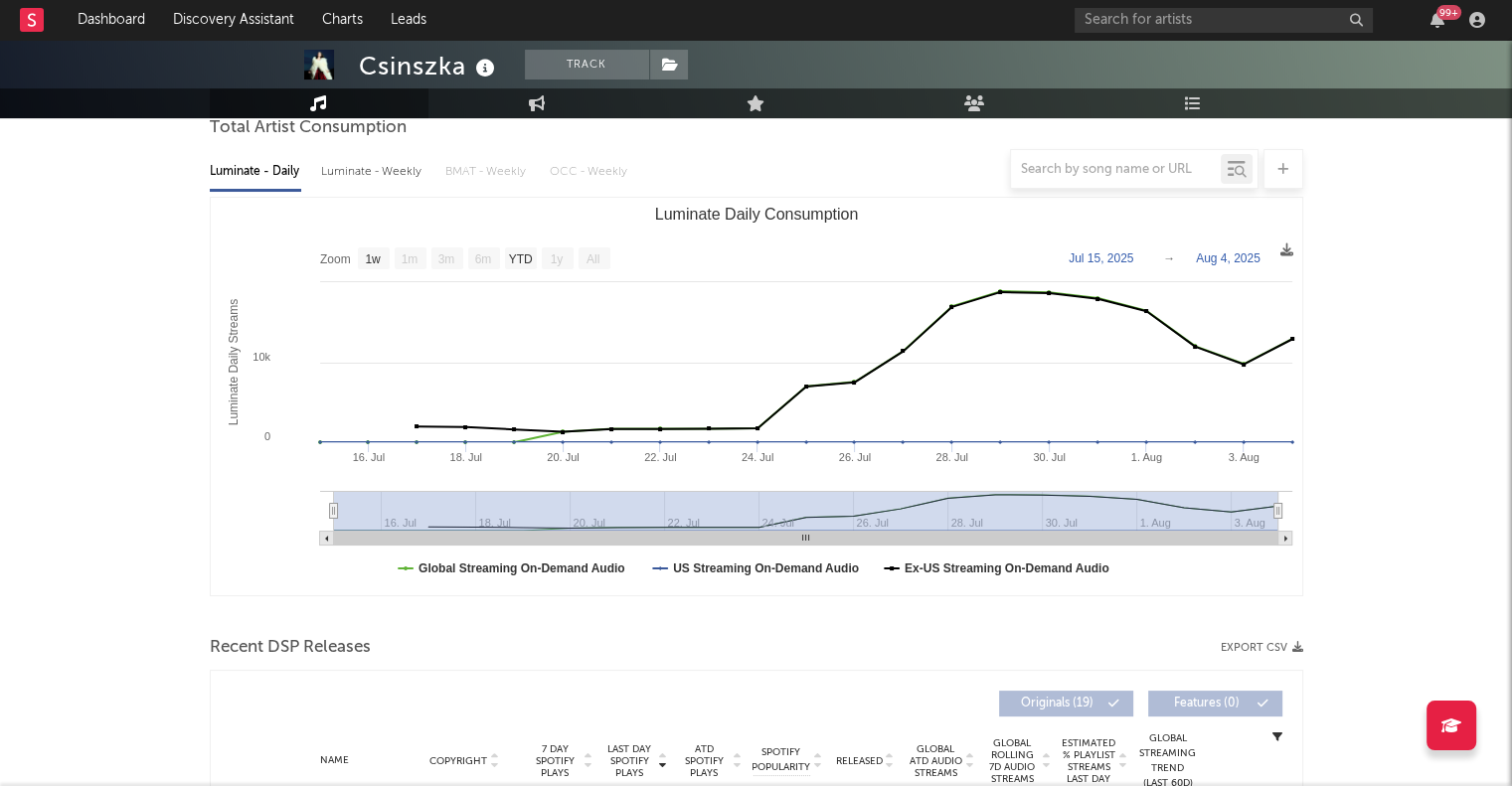 scroll, scrollTop: 0, scrollLeft: 0, axis: both 